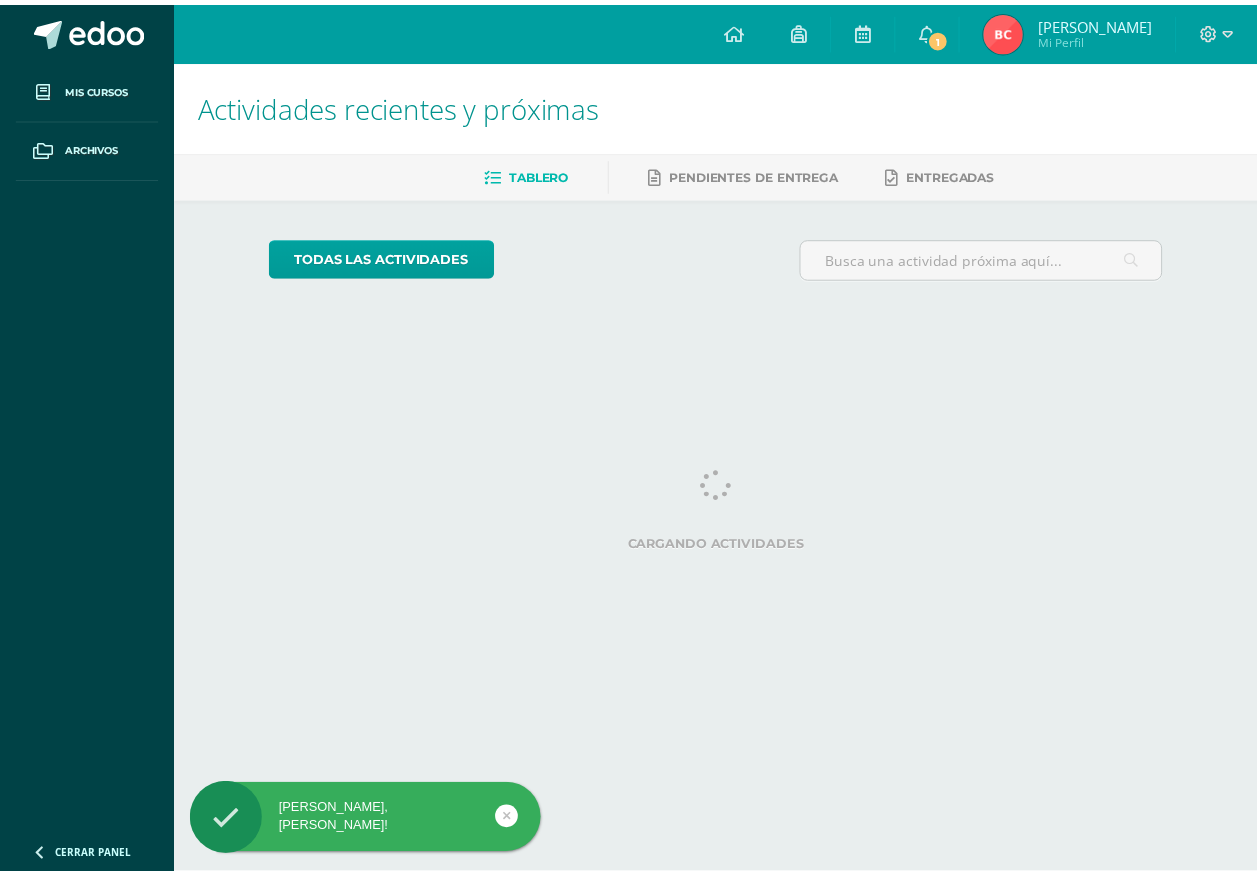 scroll, scrollTop: 0, scrollLeft: 0, axis: both 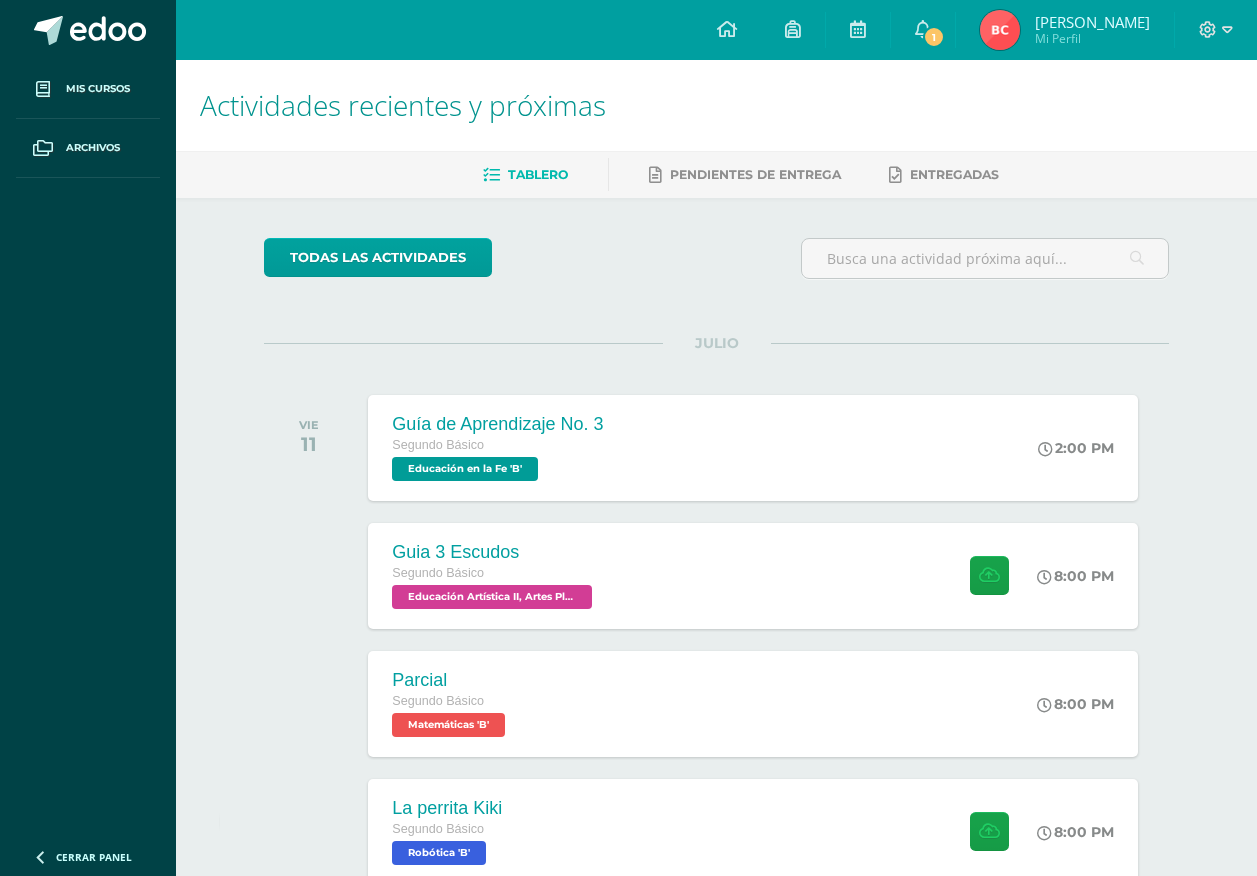 click at bounding box center (1216, 30) 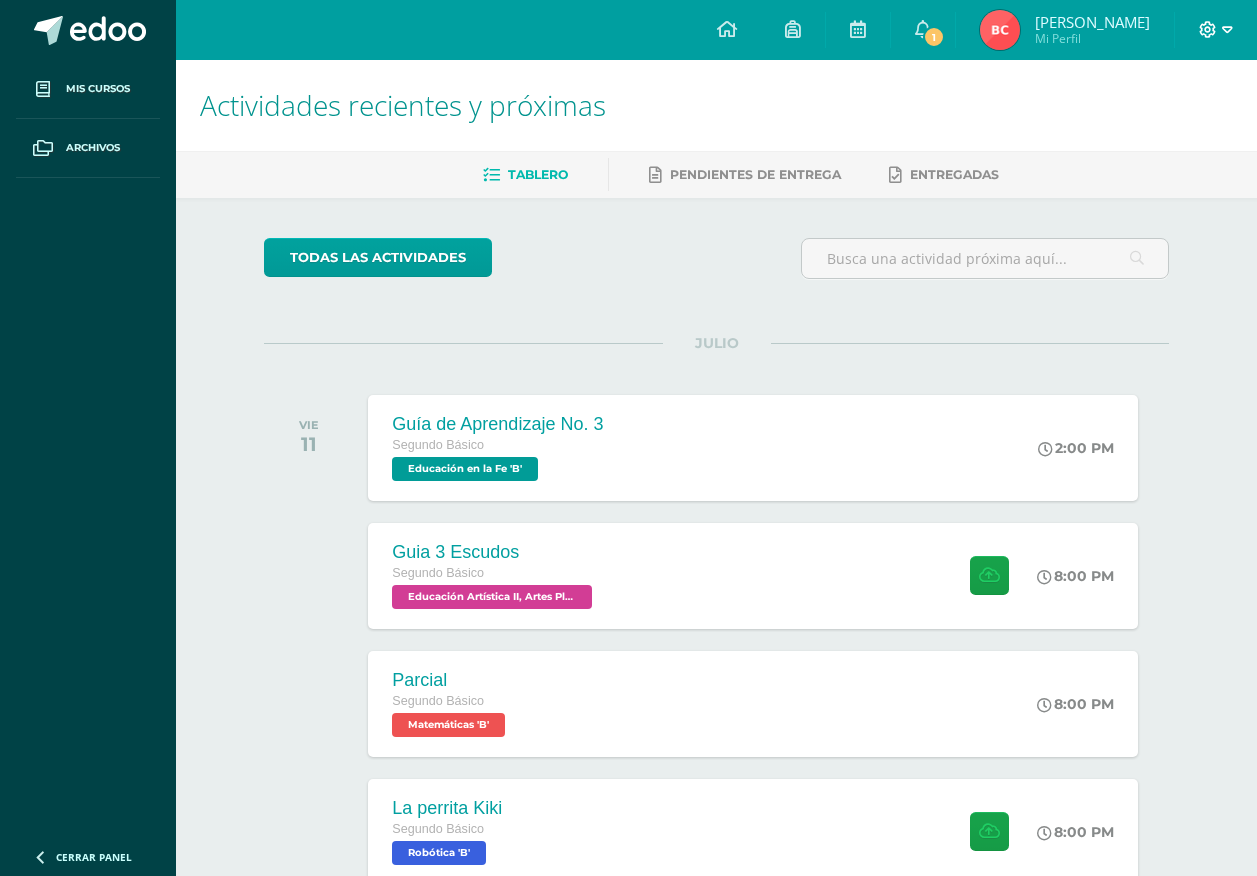 click 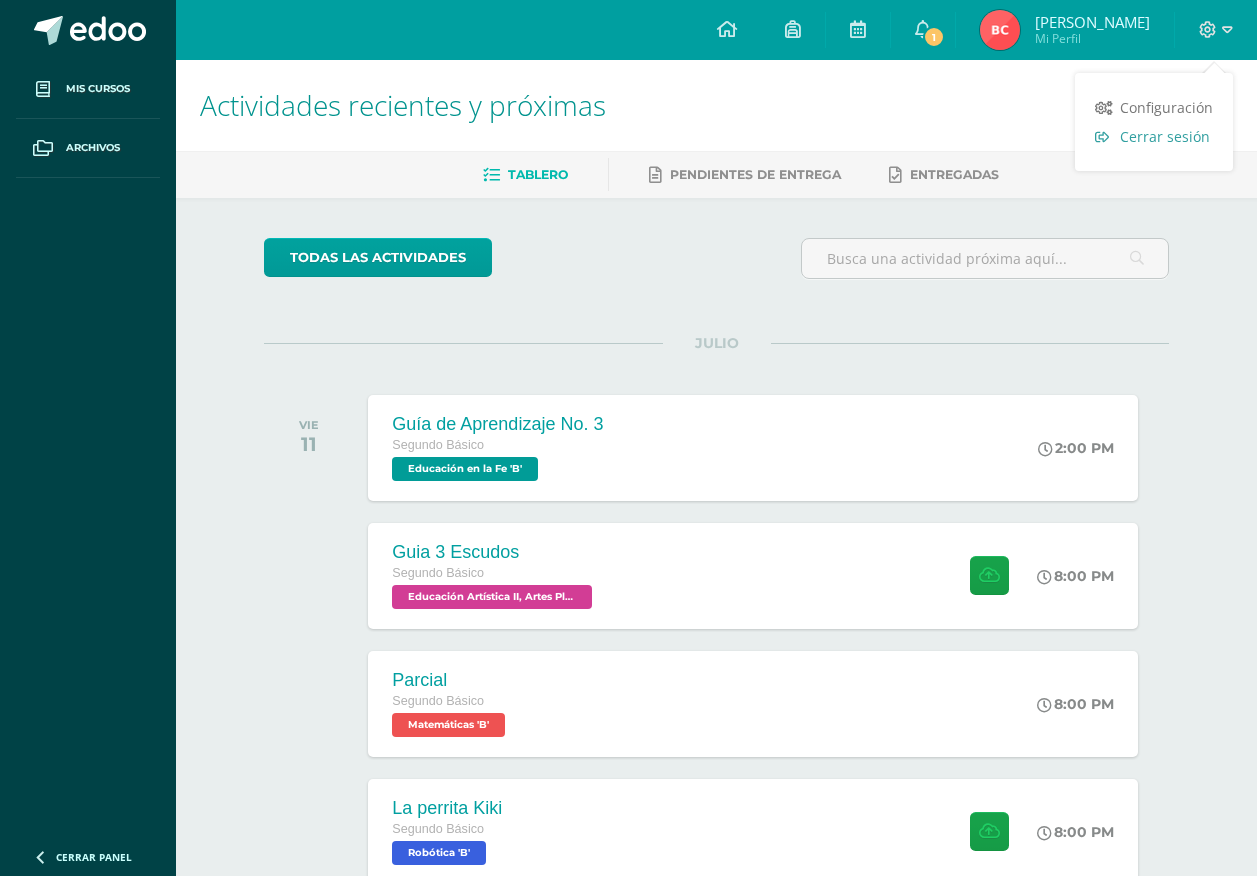 click on "Cerrar sesión" at bounding box center (1165, 136) 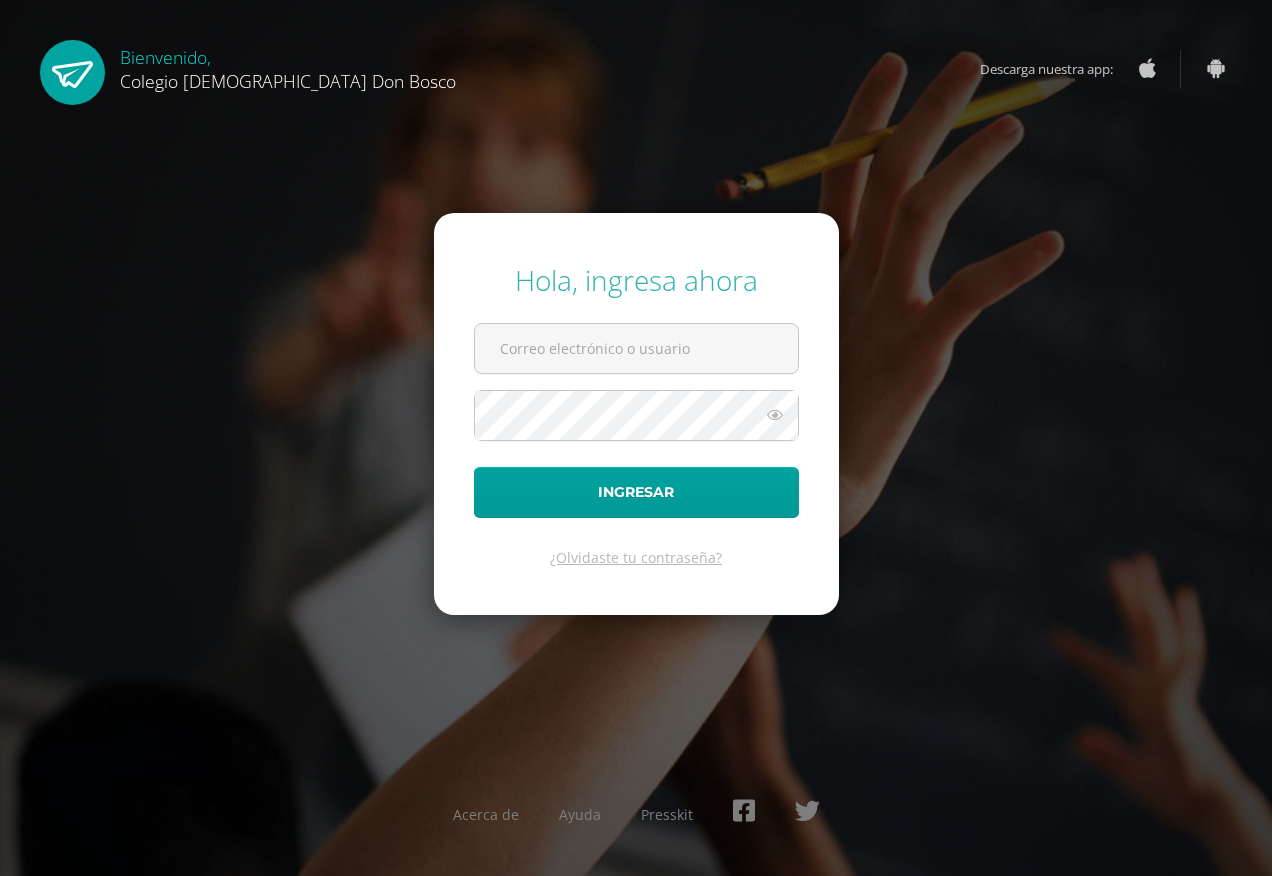 scroll, scrollTop: 0, scrollLeft: 0, axis: both 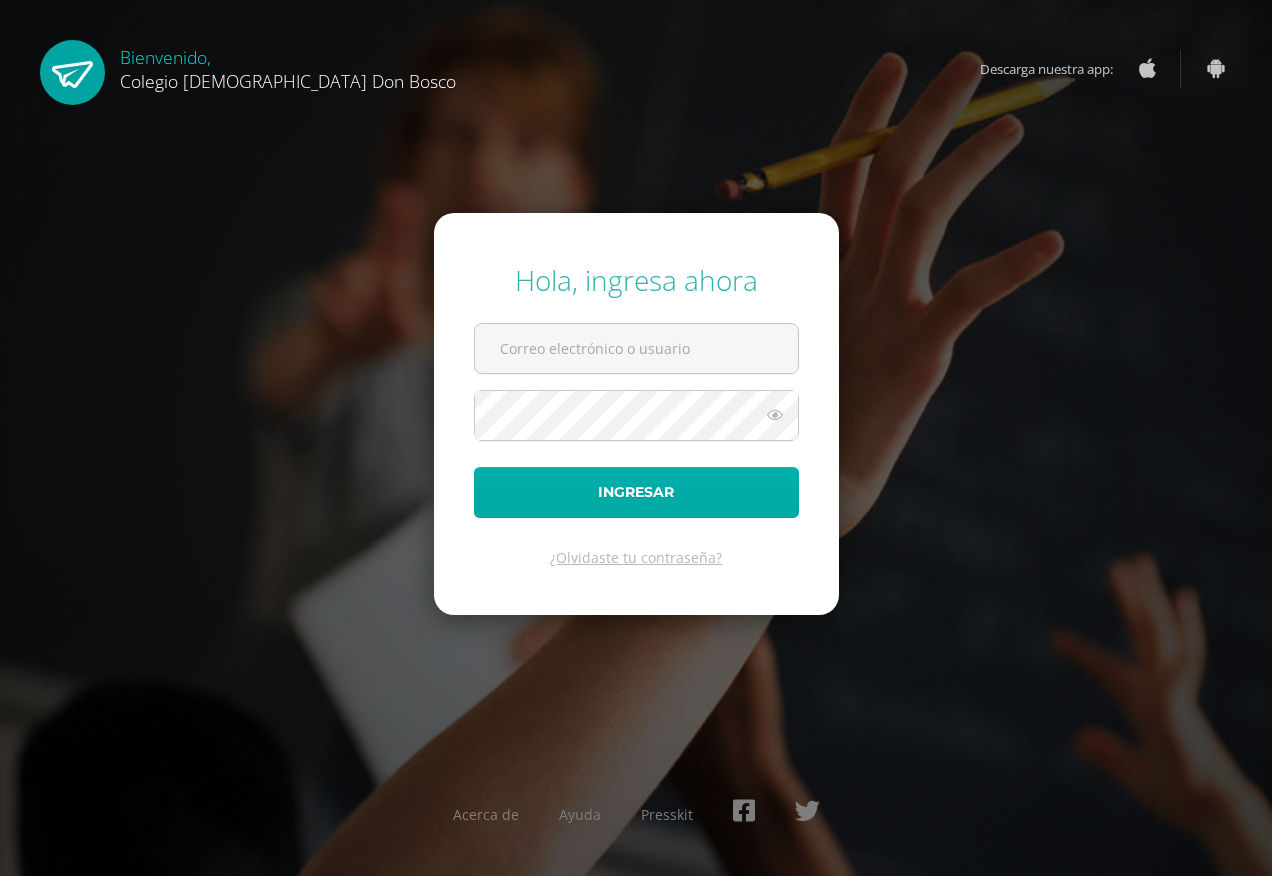 type on "[EMAIL_ADDRESS][DOMAIN_NAME]" 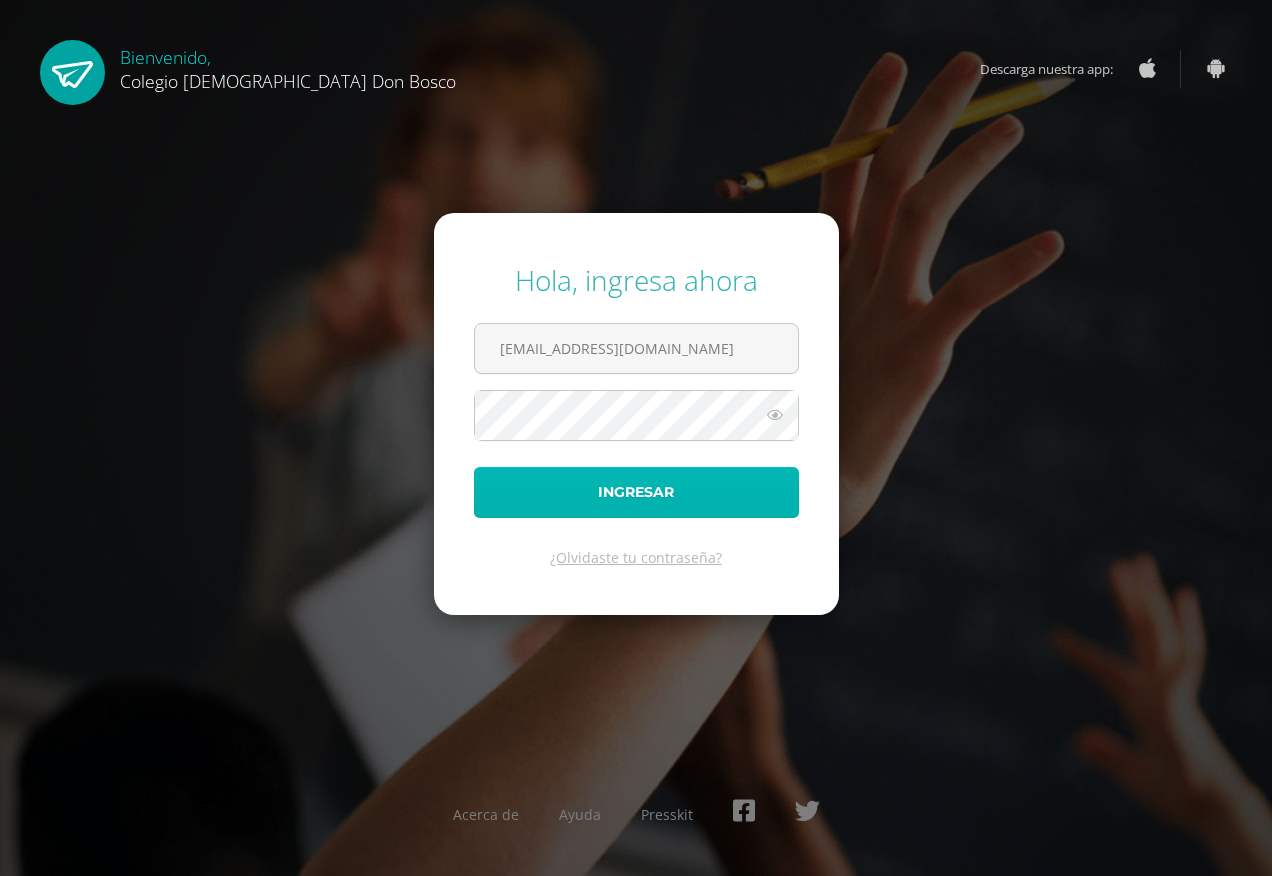 click on "Ingresar" at bounding box center [636, 492] 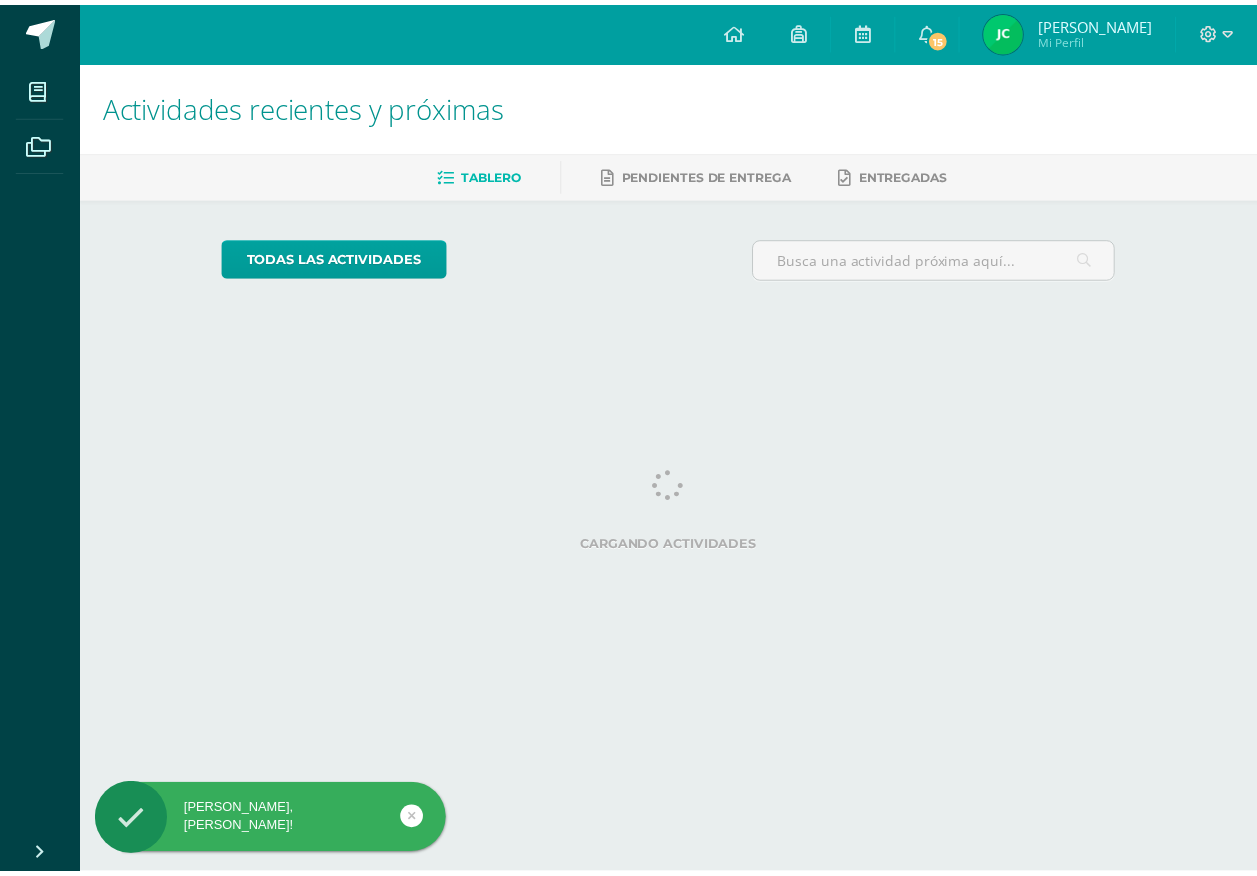scroll, scrollTop: 0, scrollLeft: 0, axis: both 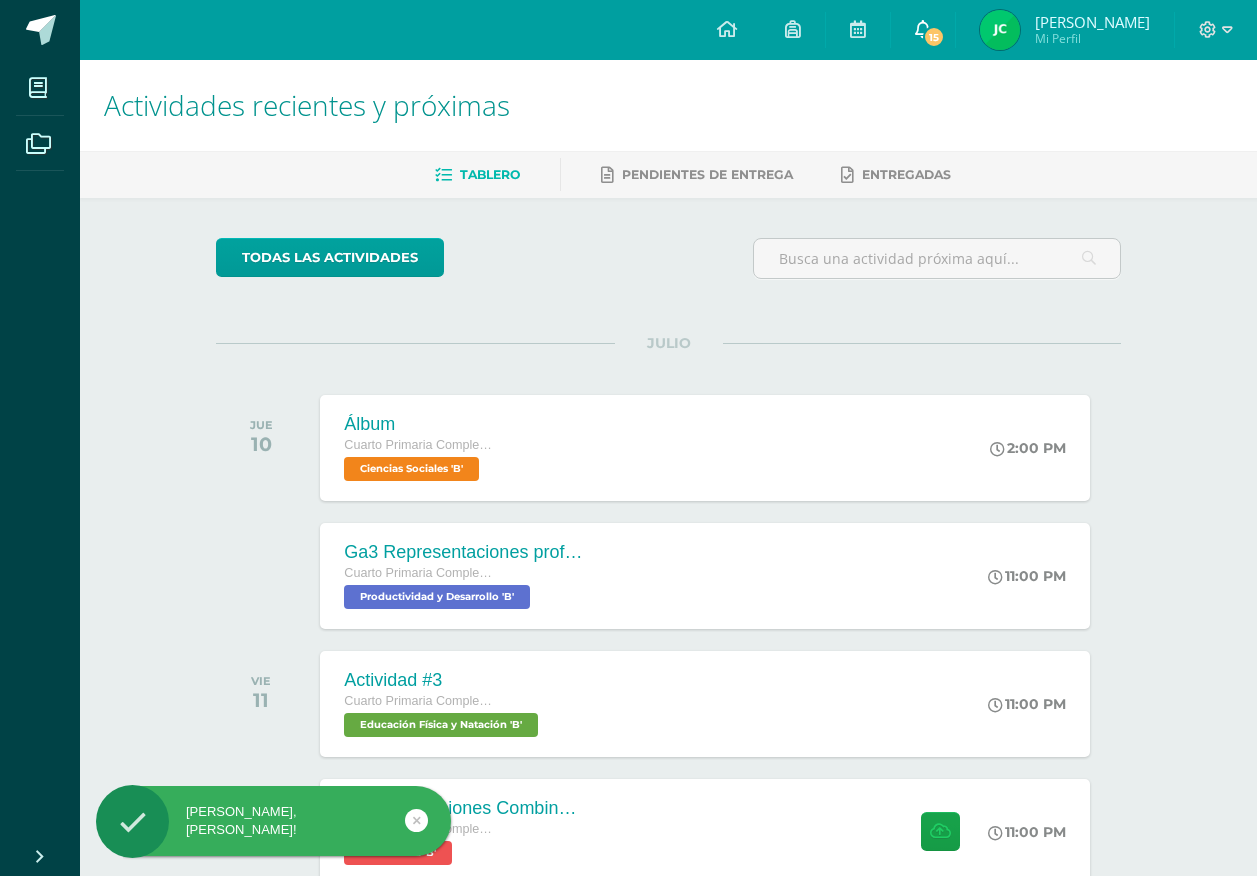 click on "15" at bounding box center (923, 30) 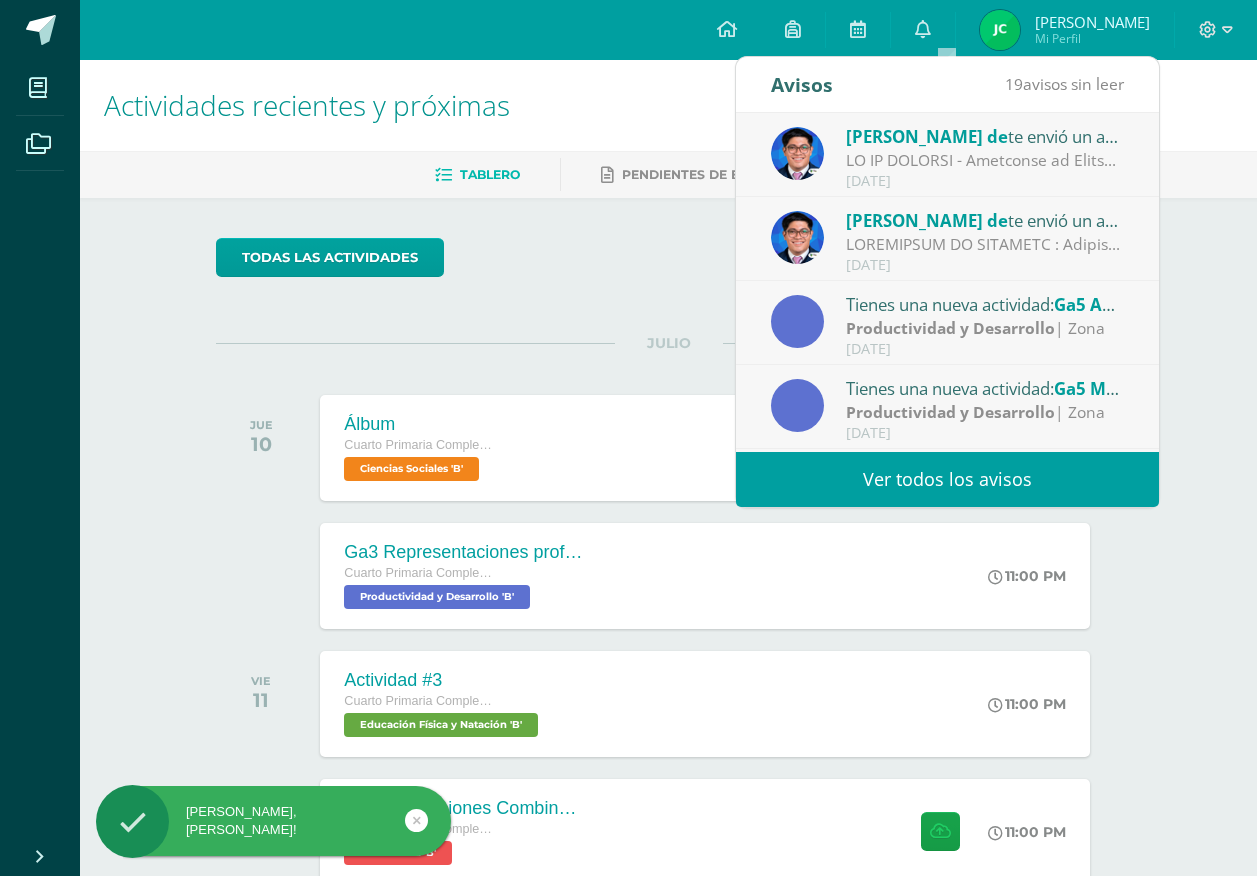 click at bounding box center (985, 160) 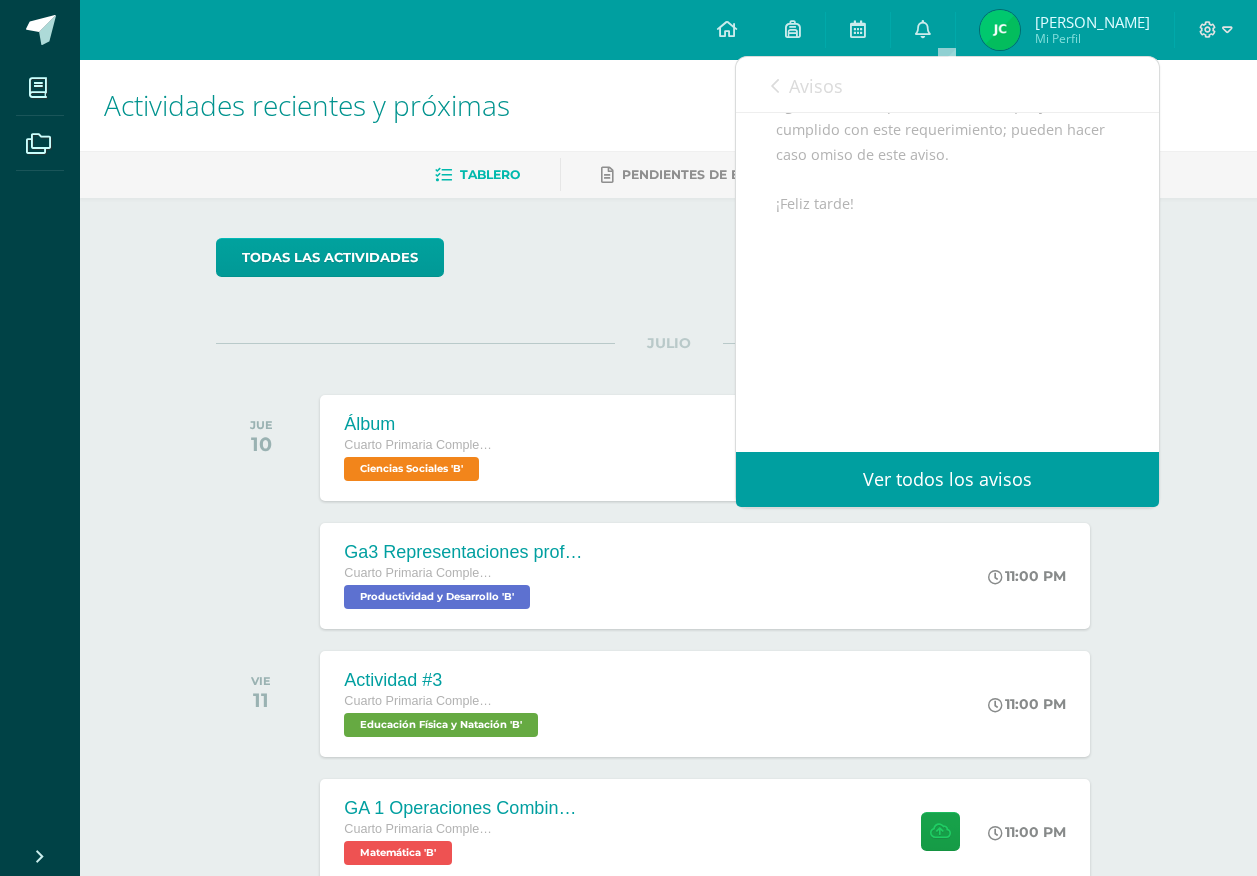 scroll, scrollTop: 1100, scrollLeft: 0, axis: vertical 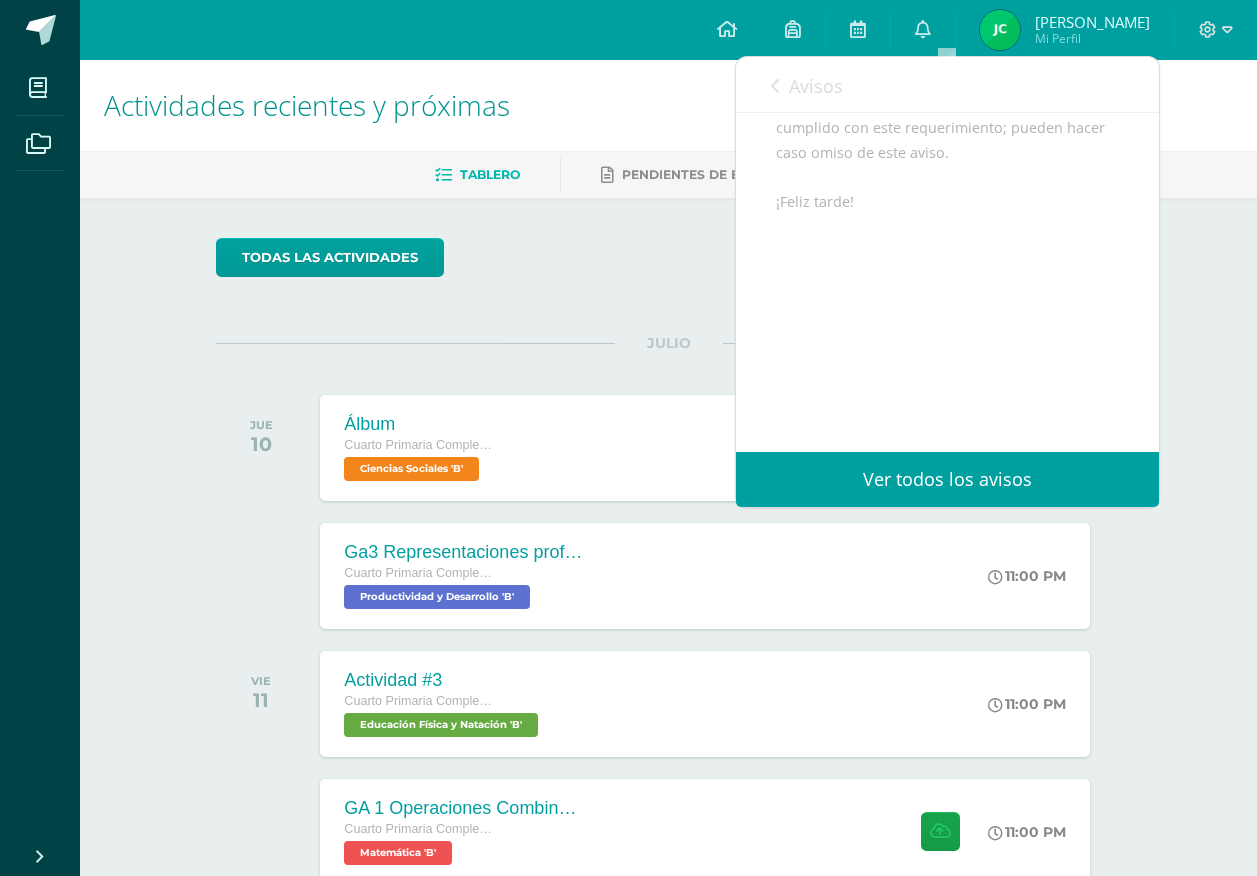 click on "Avisos" at bounding box center [816, 86] 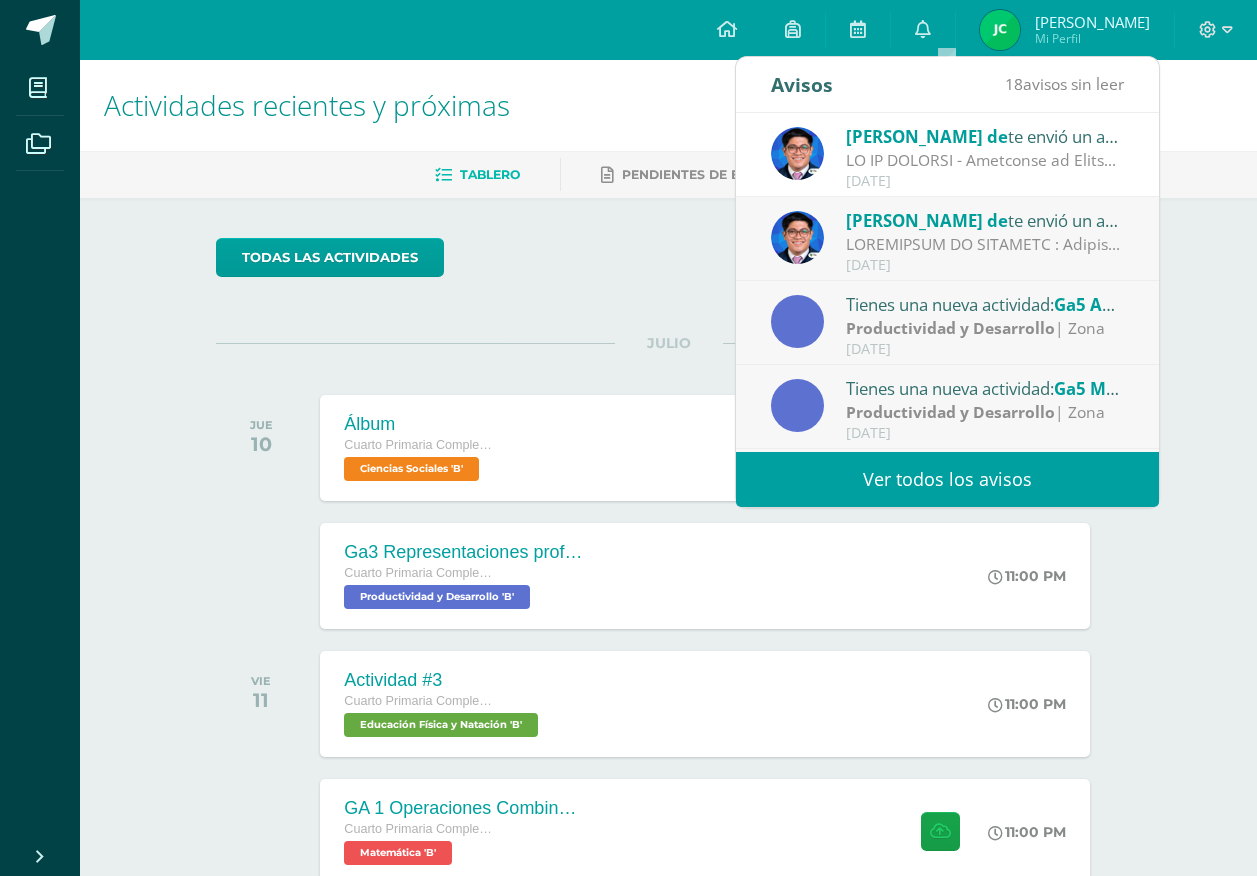 click at bounding box center (985, 244) 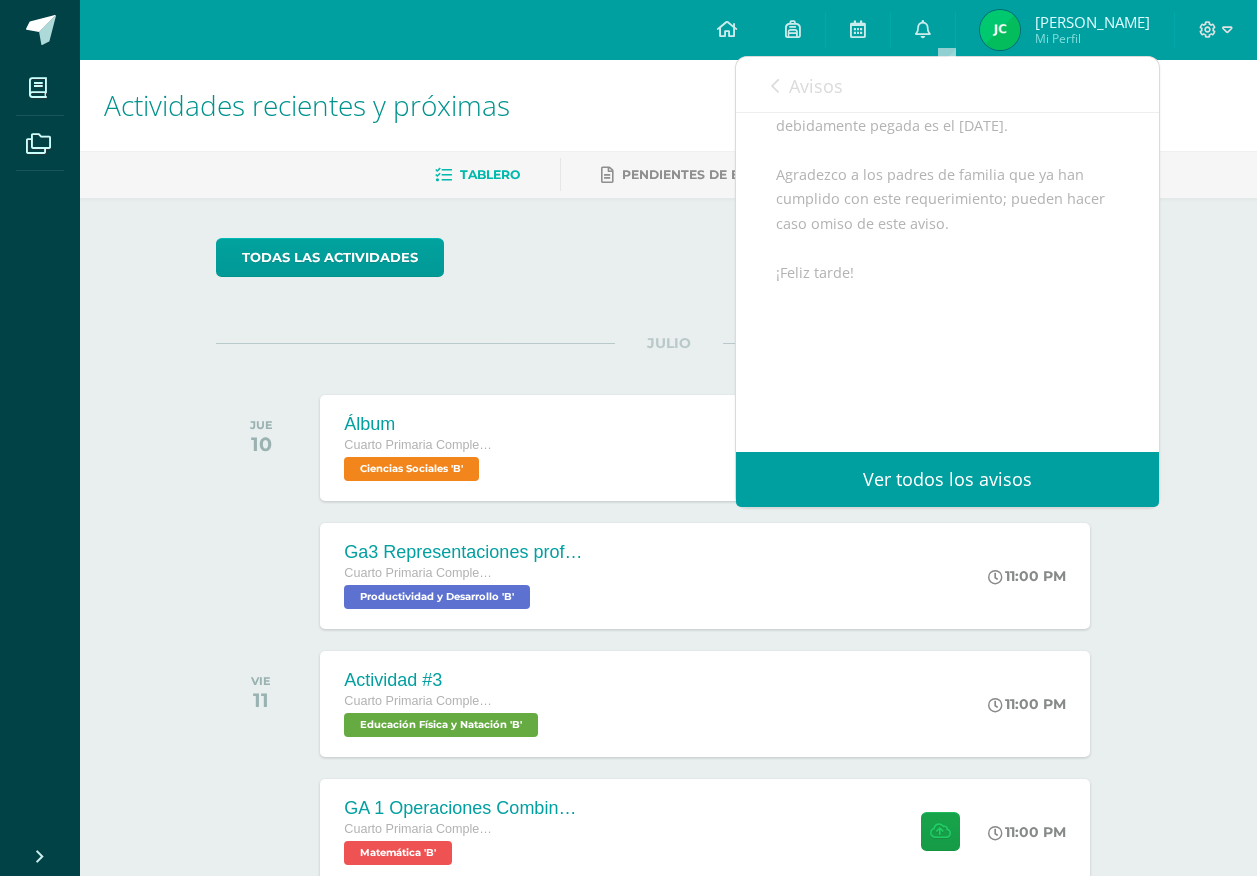 scroll, scrollTop: 1078, scrollLeft: 0, axis: vertical 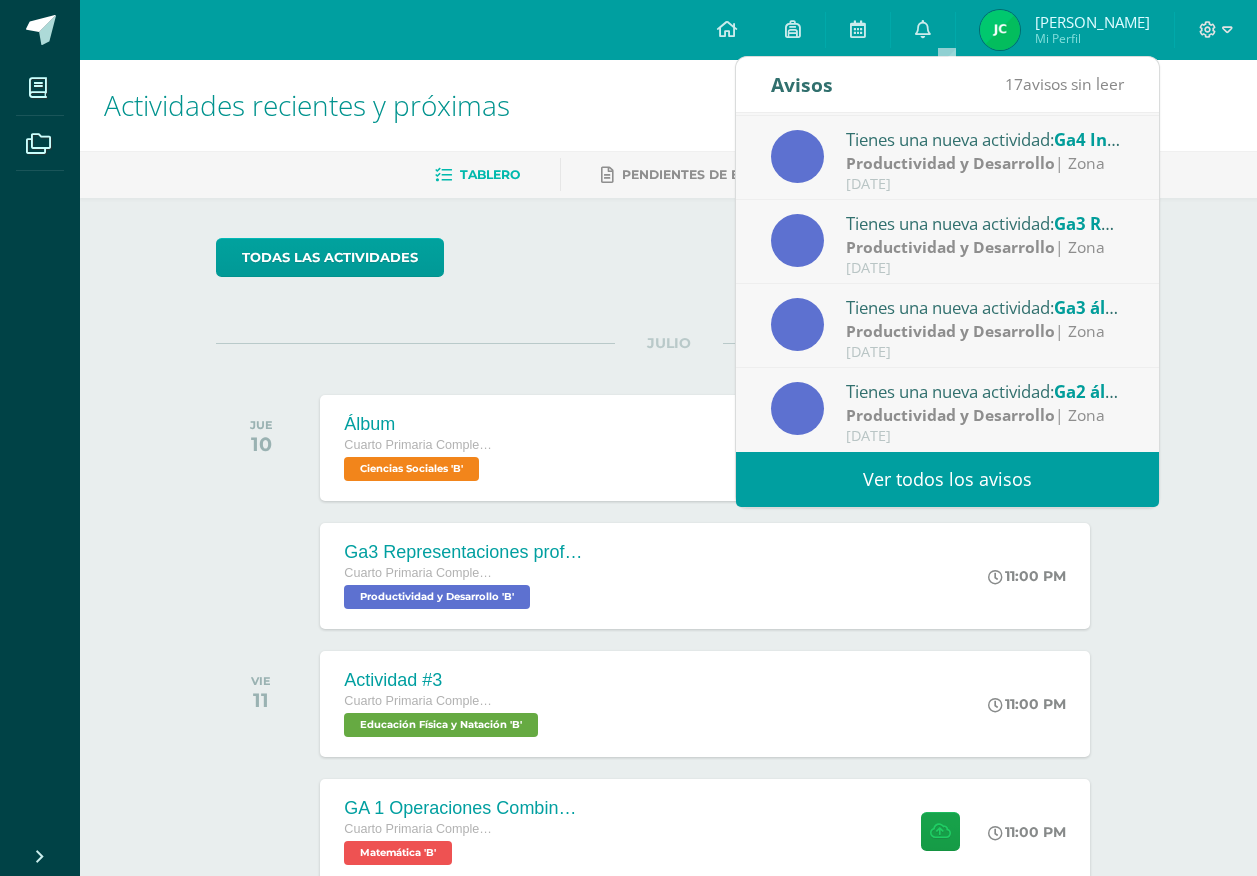 click on "17  avisos sin leer" at bounding box center [1064, 84] 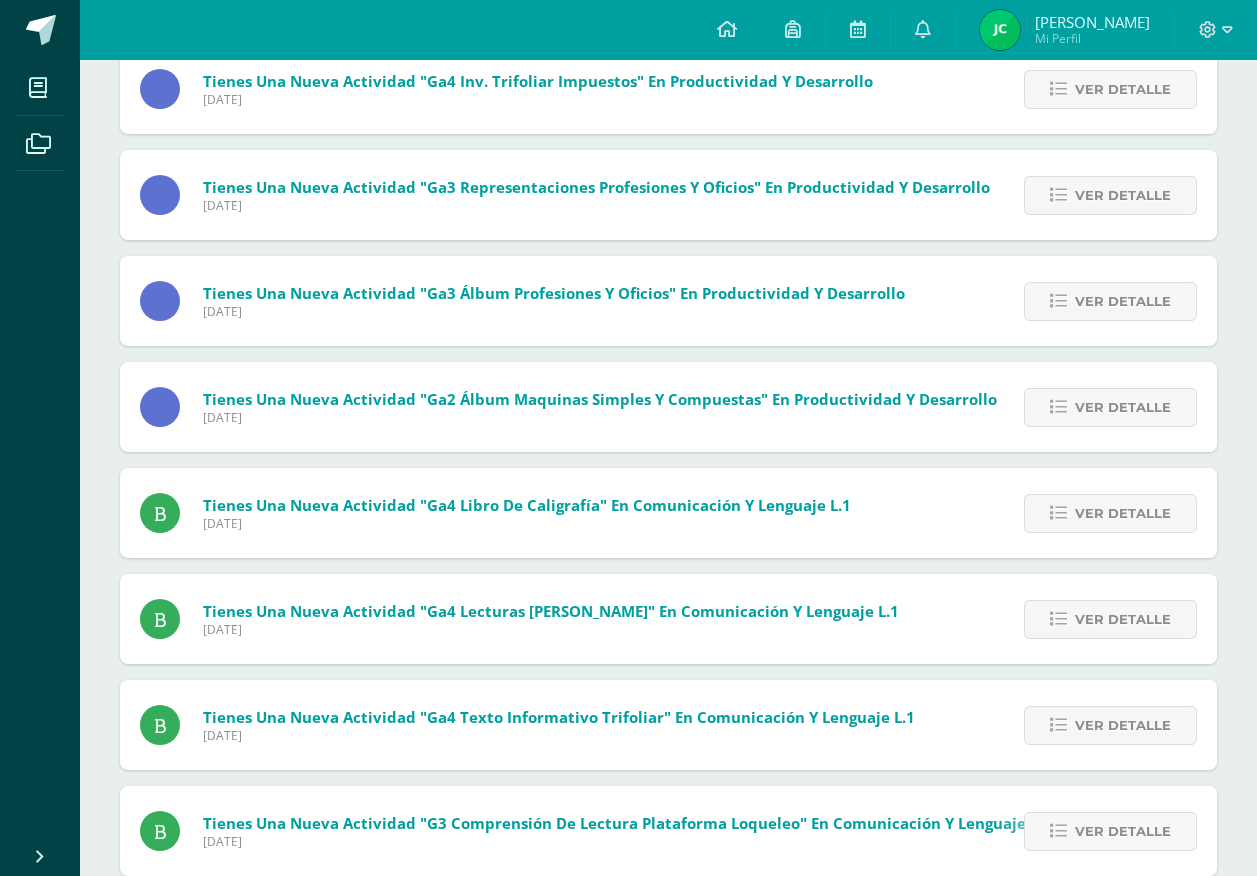 scroll, scrollTop: 583, scrollLeft: 0, axis: vertical 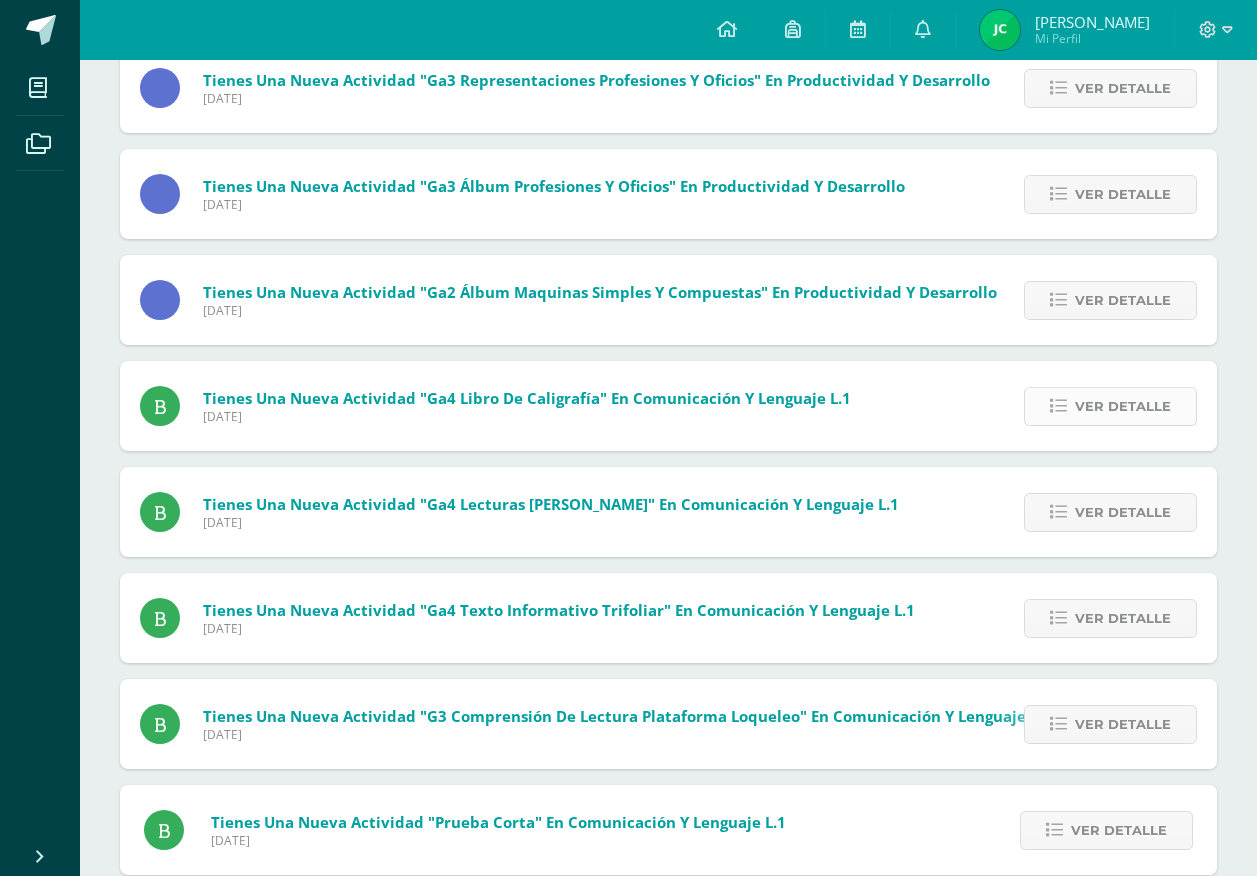 click at bounding box center [1058, 406] 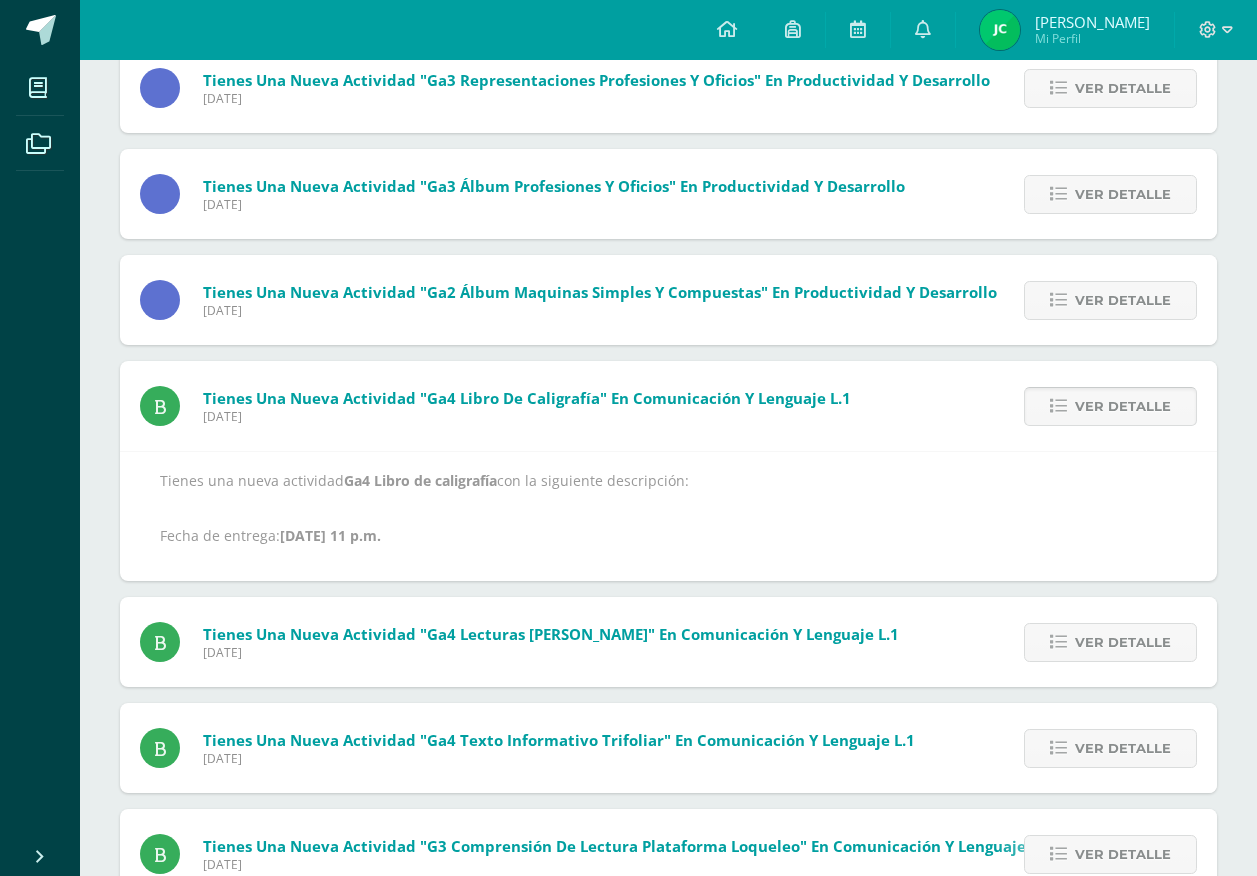 click on "Ver detalle" at bounding box center [1110, 406] 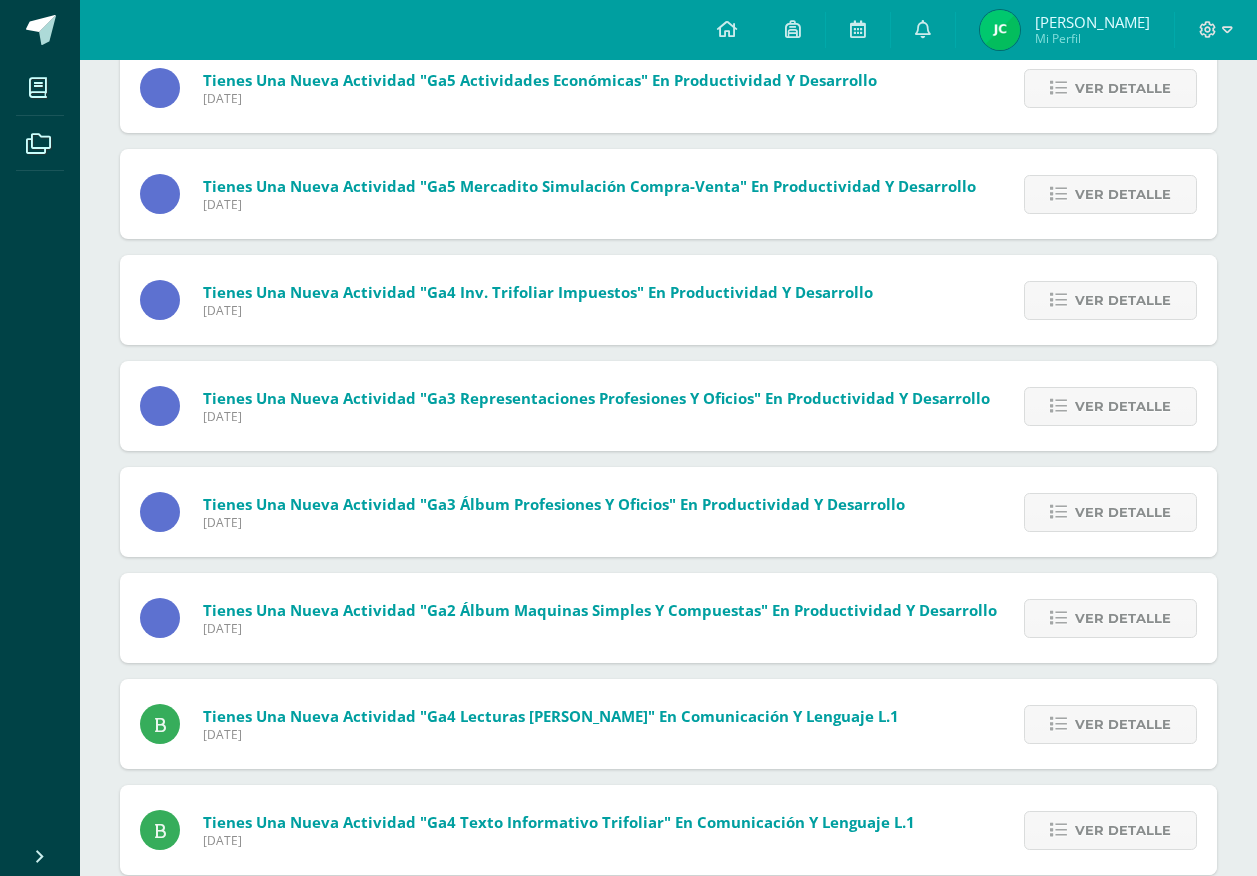 scroll, scrollTop: 0, scrollLeft: 0, axis: both 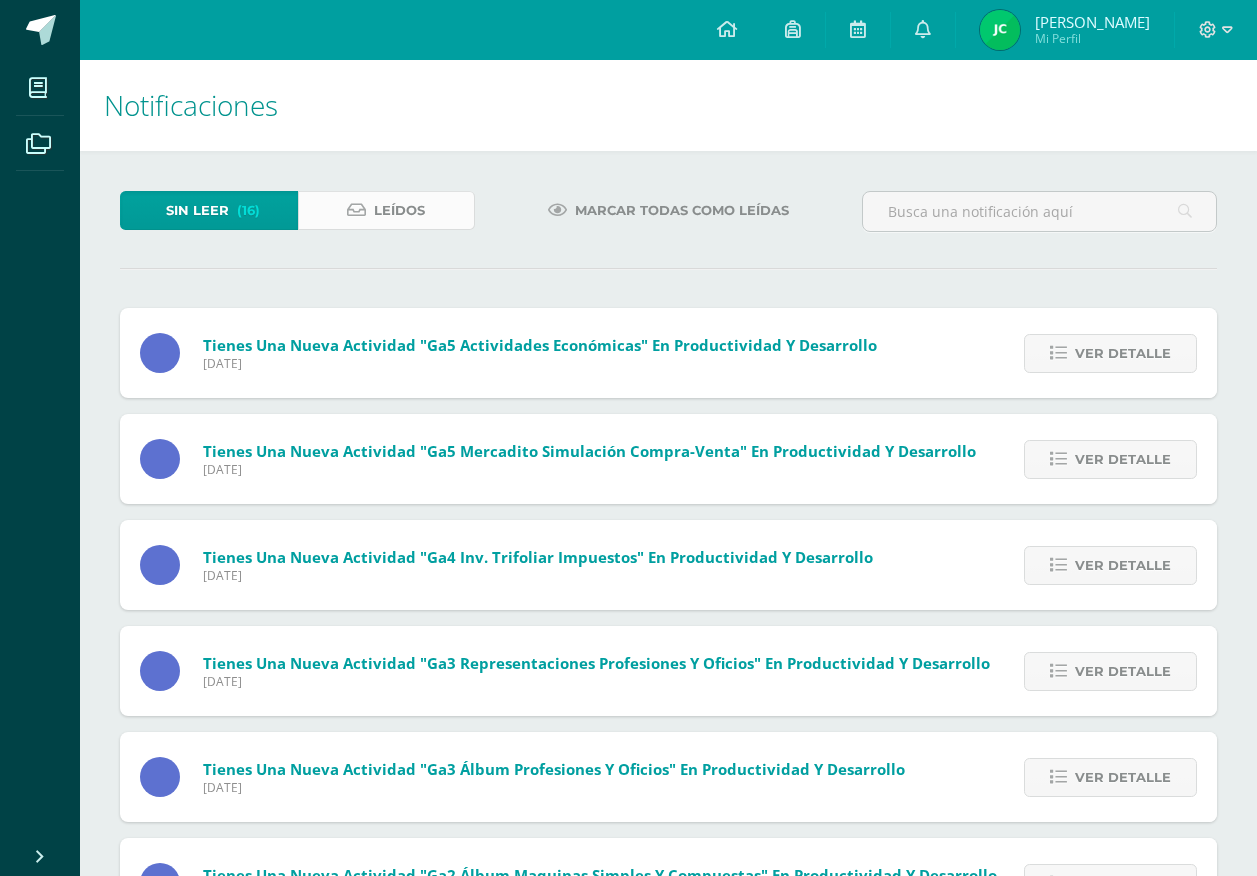 click on "Leídos" at bounding box center (399, 210) 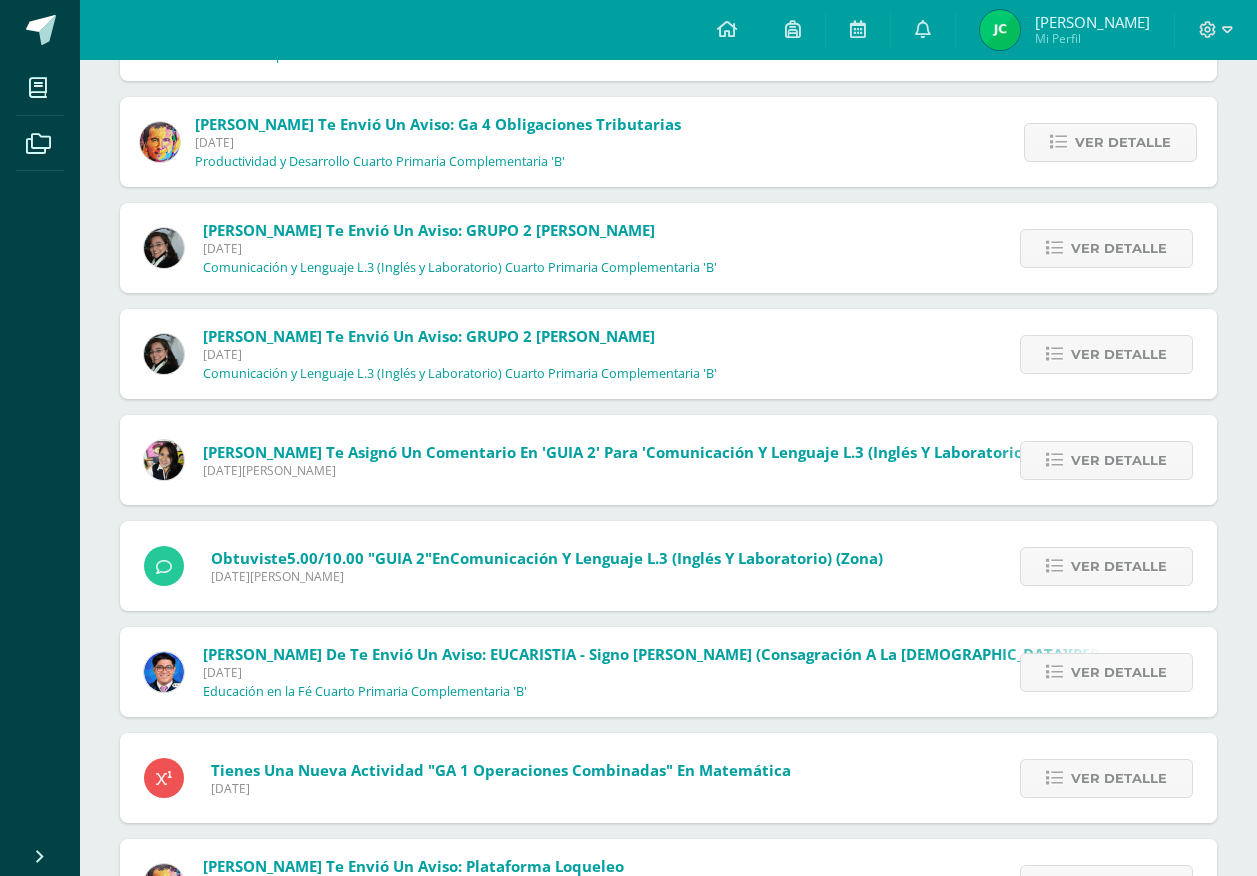 scroll, scrollTop: 1283, scrollLeft: 0, axis: vertical 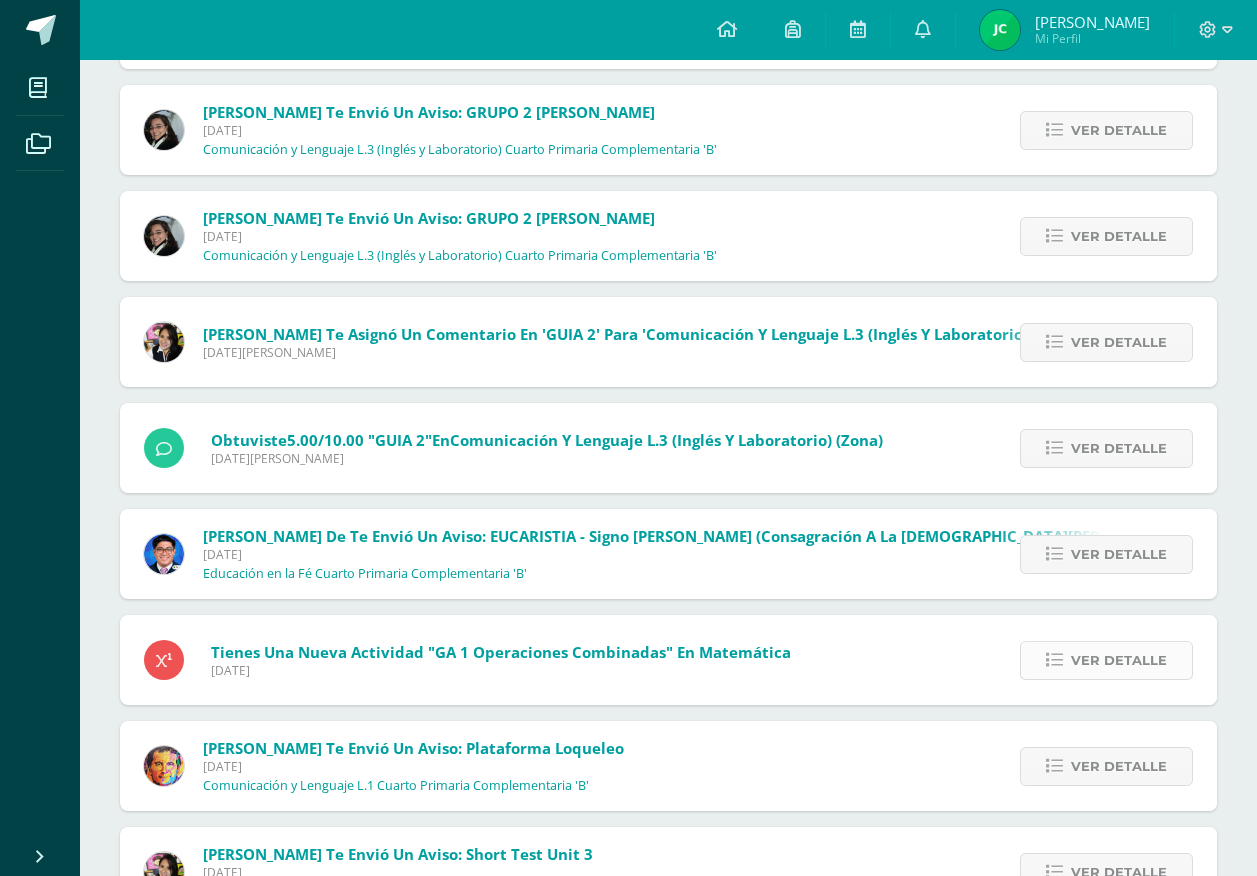 click at bounding box center (1054, 660) 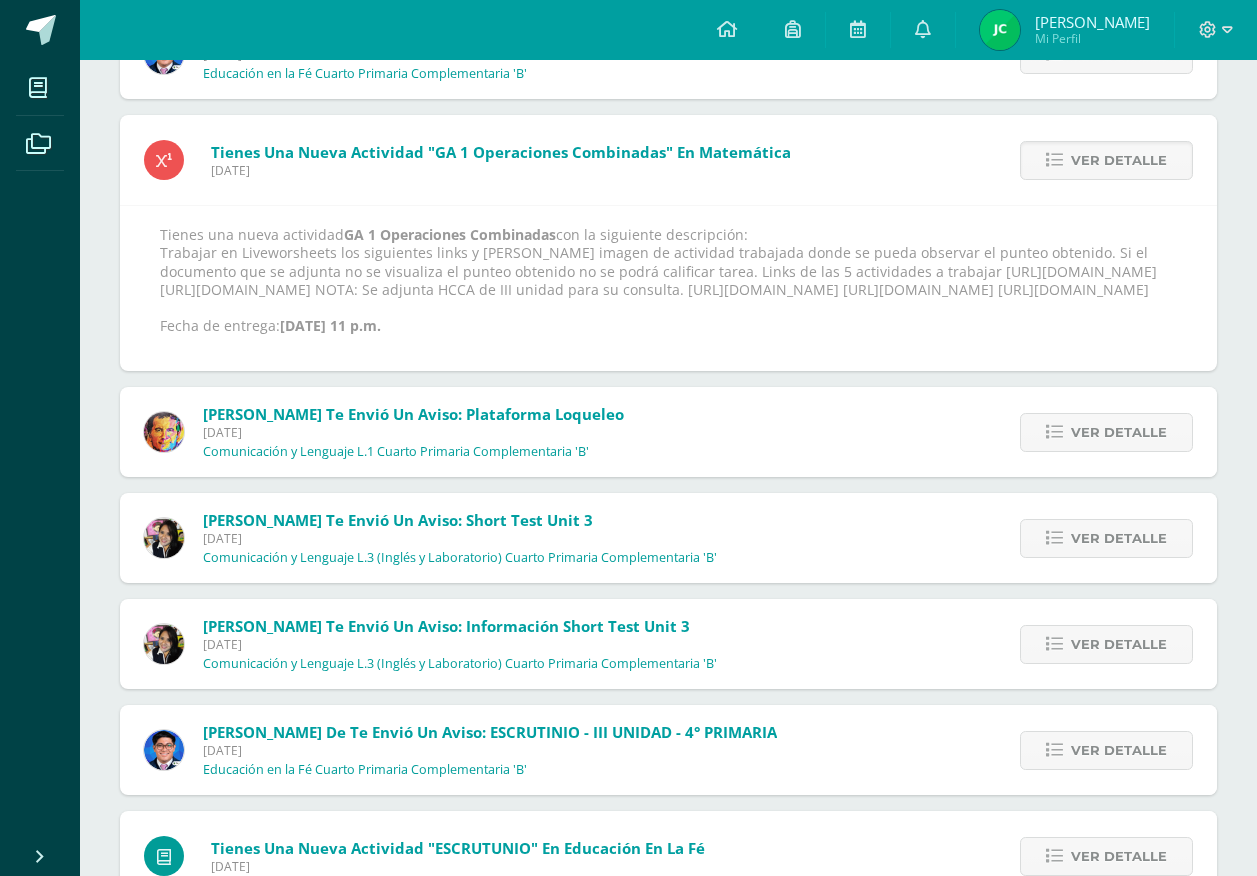 scroll, scrollTop: 1774, scrollLeft: 0, axis: vertical 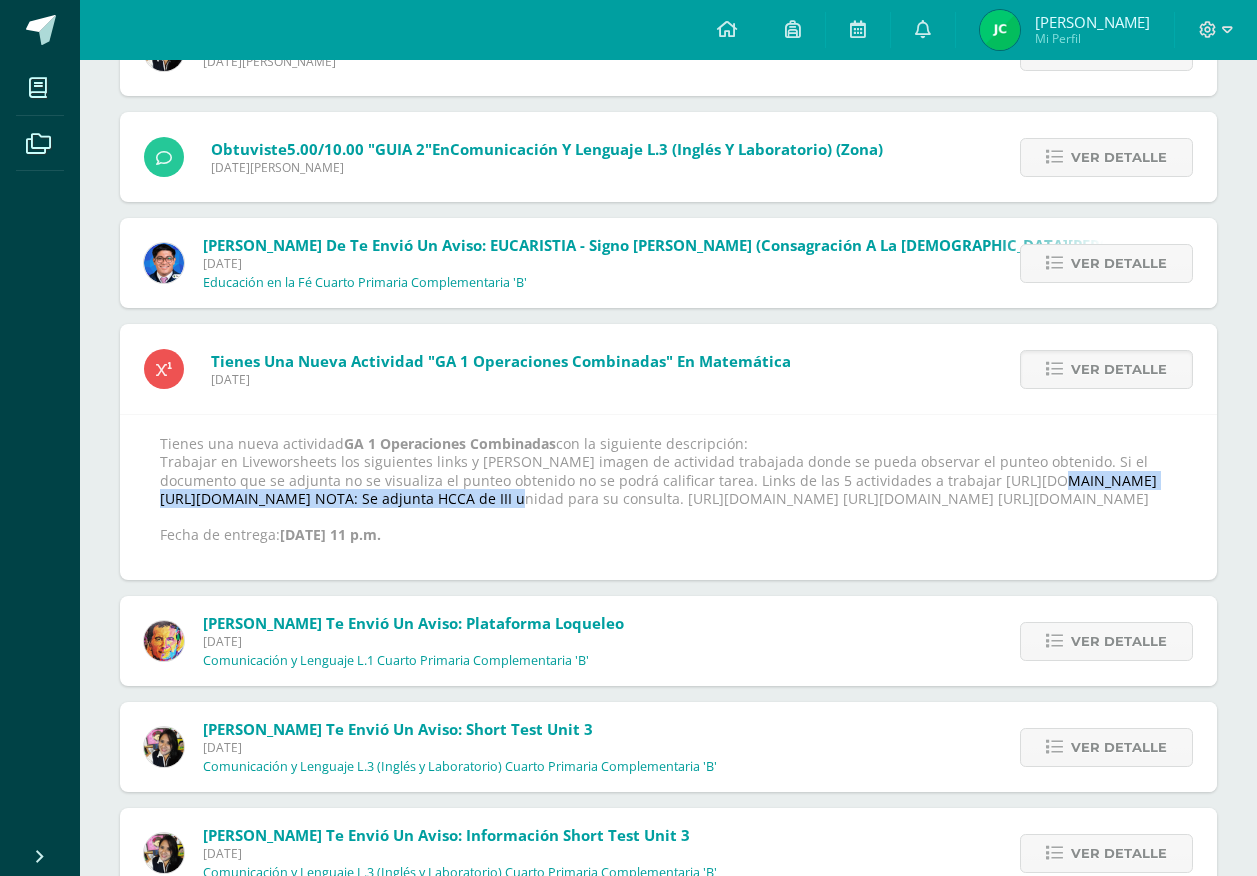 drag, startPoint x: 159, startPoint y: 499, endPoint x: 606, endPoint y: 498, distance: 447.00113 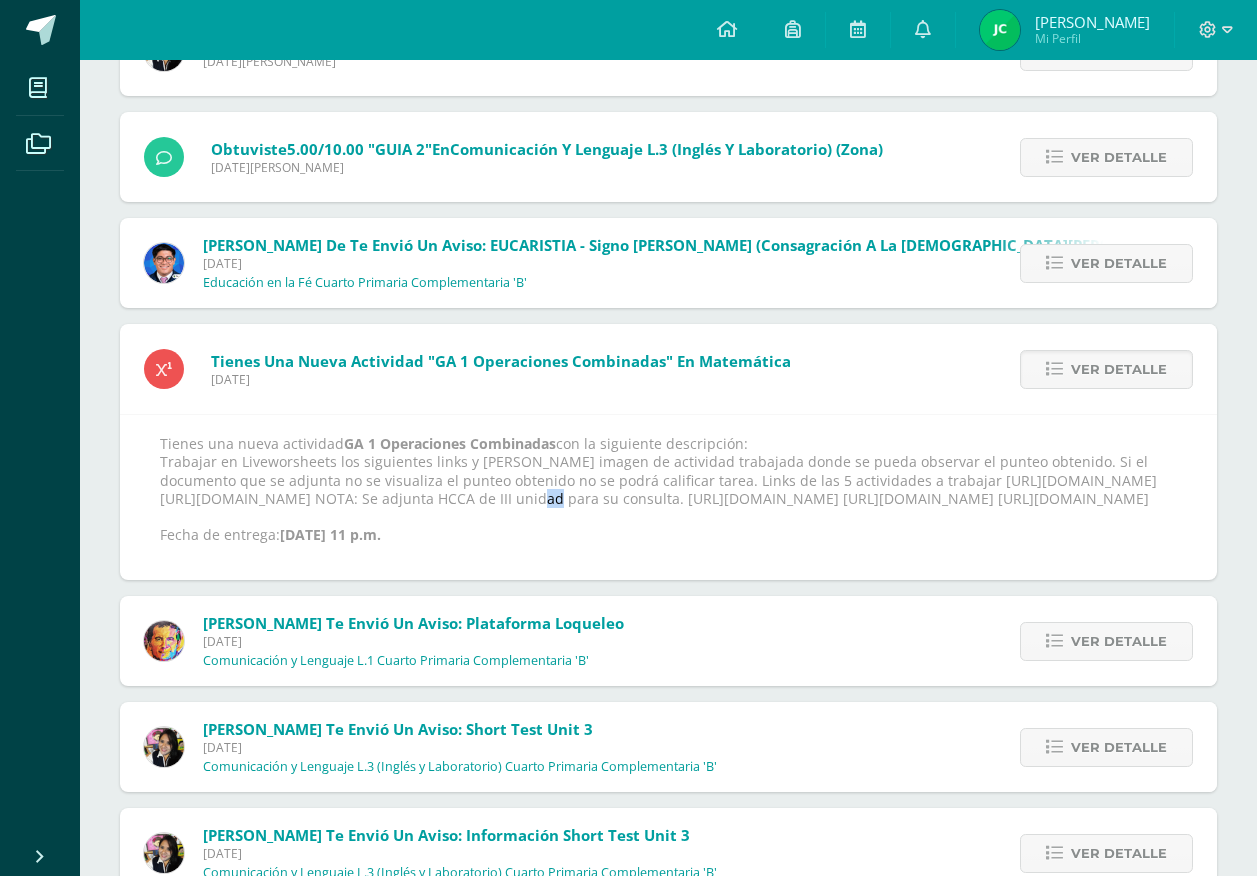 drag, startPoint x: 617, startPoint y: 497, endPoint x: 629, endPoint y: 499, distance: 12.165525 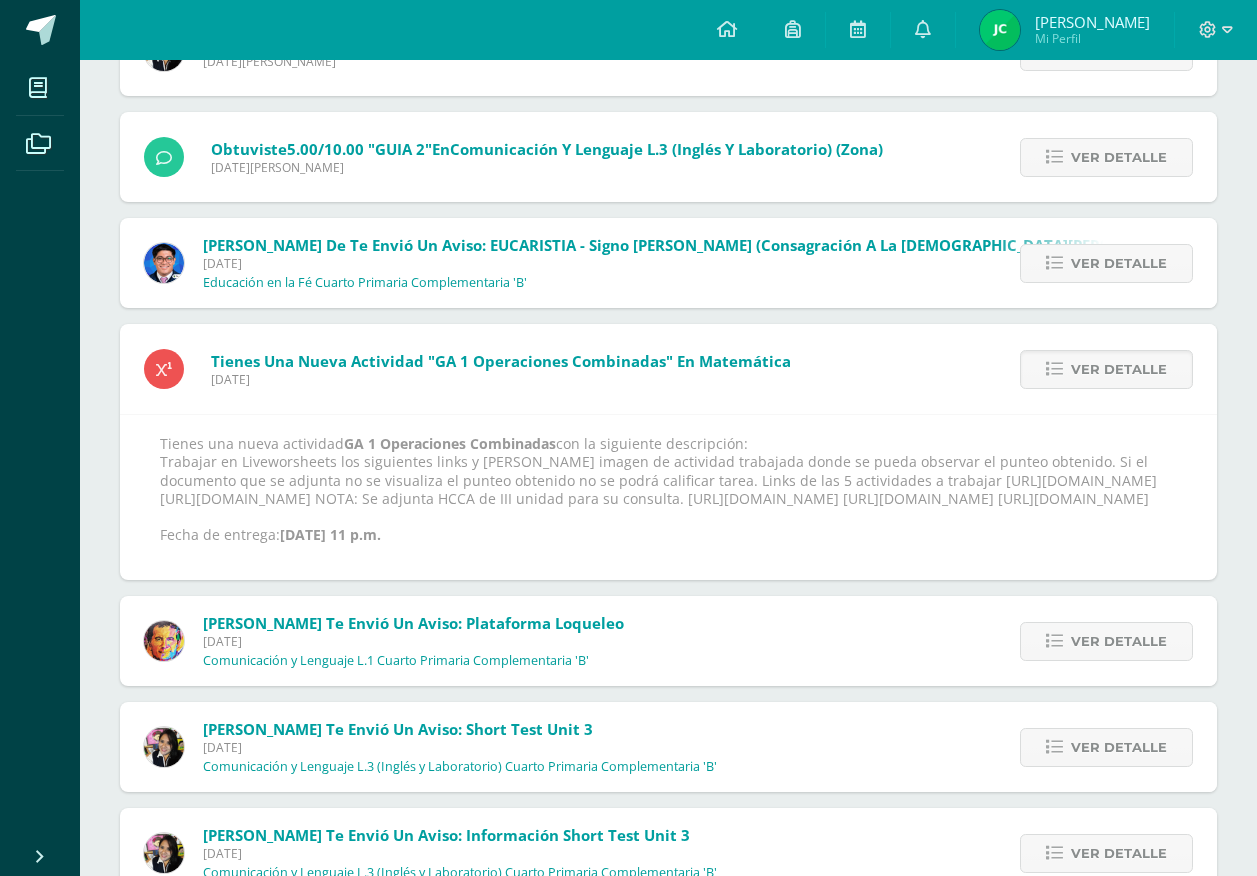 drag, startPoint x: 629, startPoint y: 499, endPoint x: 559, endPoint y: 422, distance: 104.062485 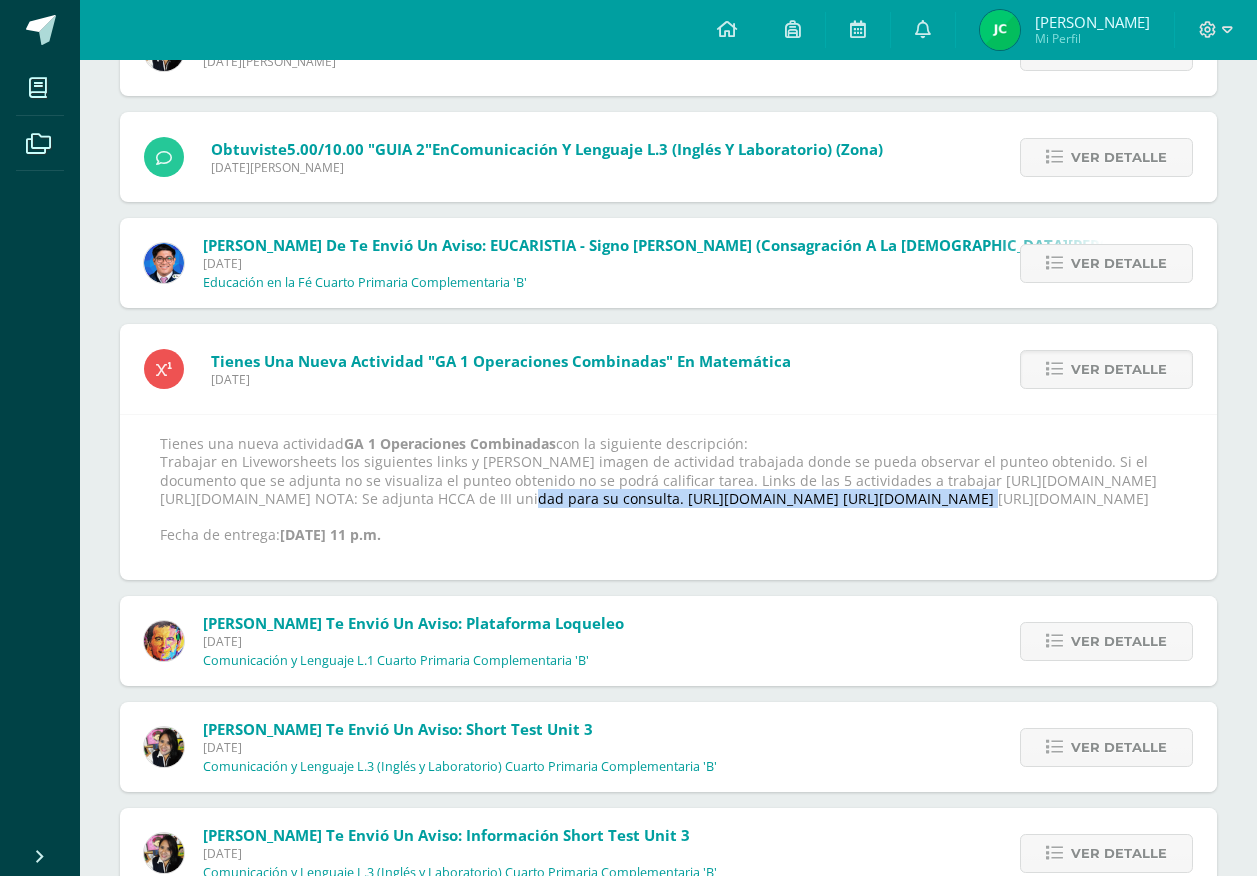 drag, startPoint x: 616, startPoint y: 499, endPoint x: 1057, endPoint y: 502, distance: 441.0102 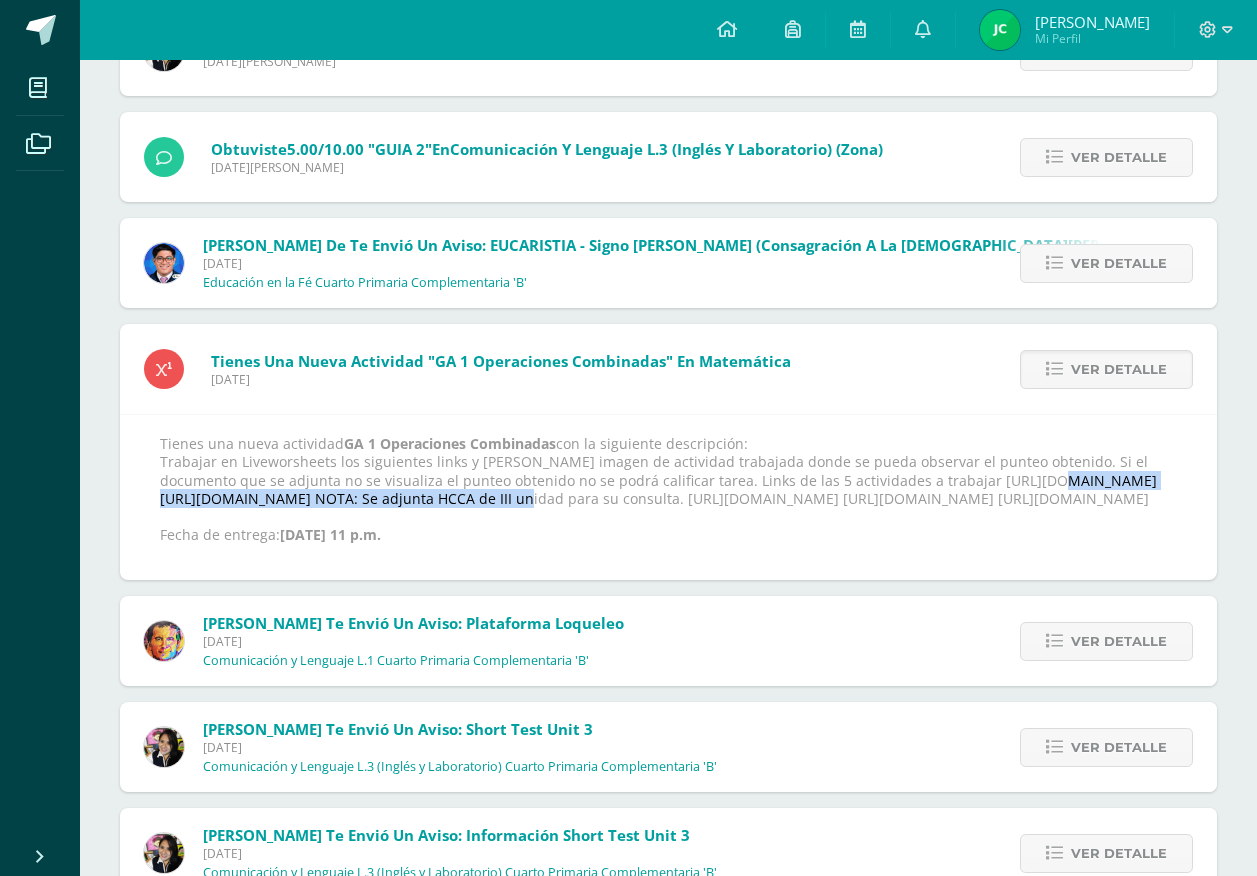 drag, startPoint x: 161, startPoint y: 499, endPoint x: 613, endPoint y: 505, distance: 452.03983 